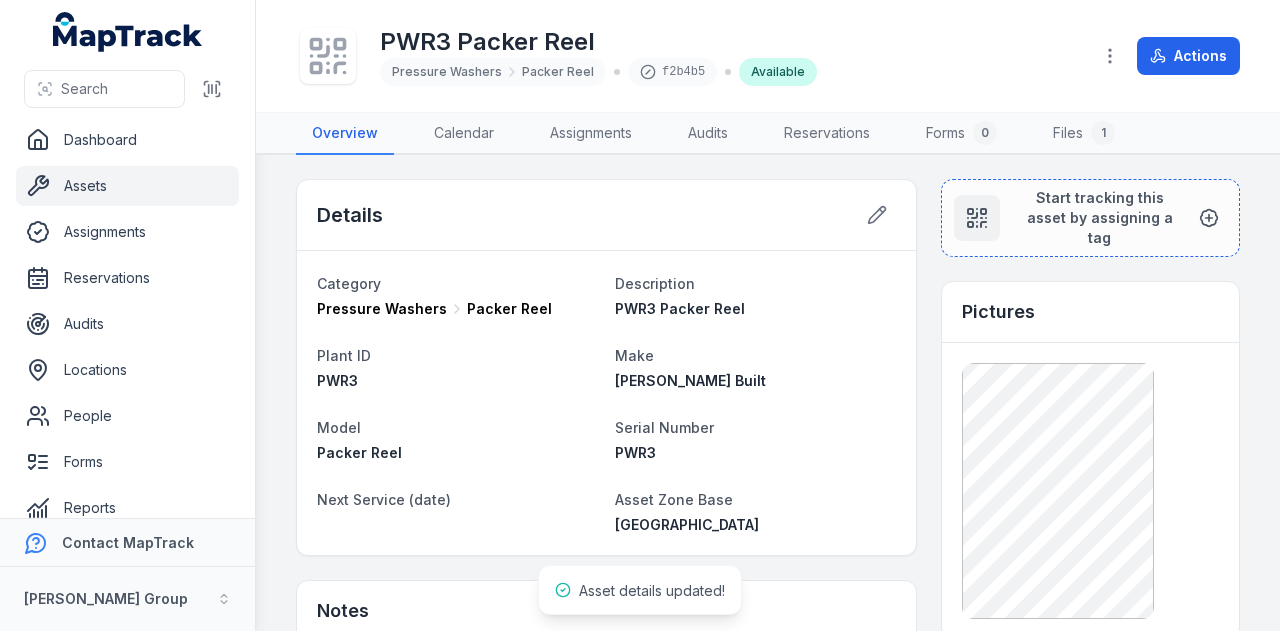 scroll, scrollTop: 0, scrollLeft: 0, axis: both 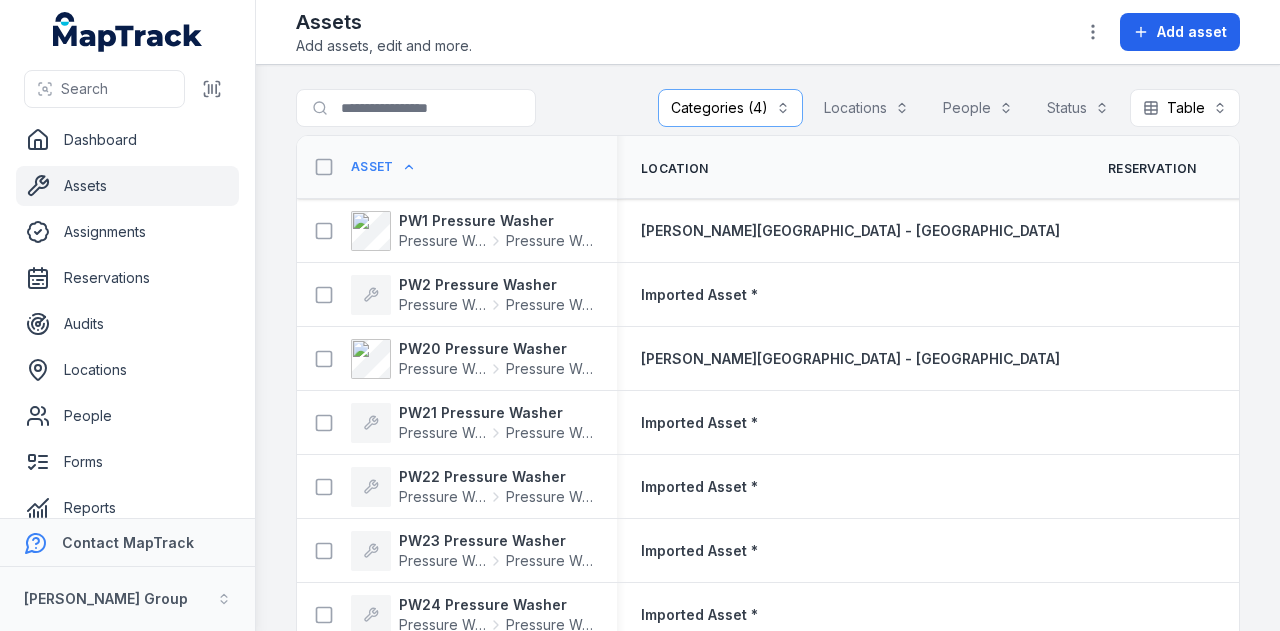 click on "Categories   (4)" at bounding box center (730, 108) 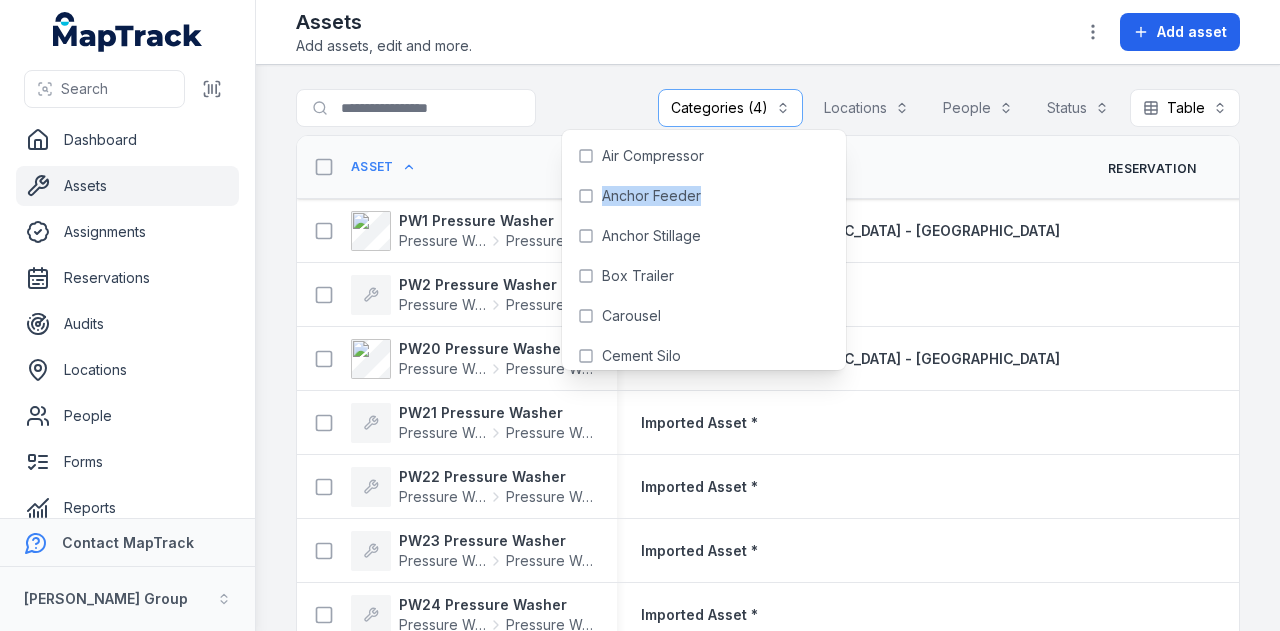 drag, startPoint x: 782, startPoint y: 157, endPoint x: 790, endPoint y: 189, distance: 32.984844 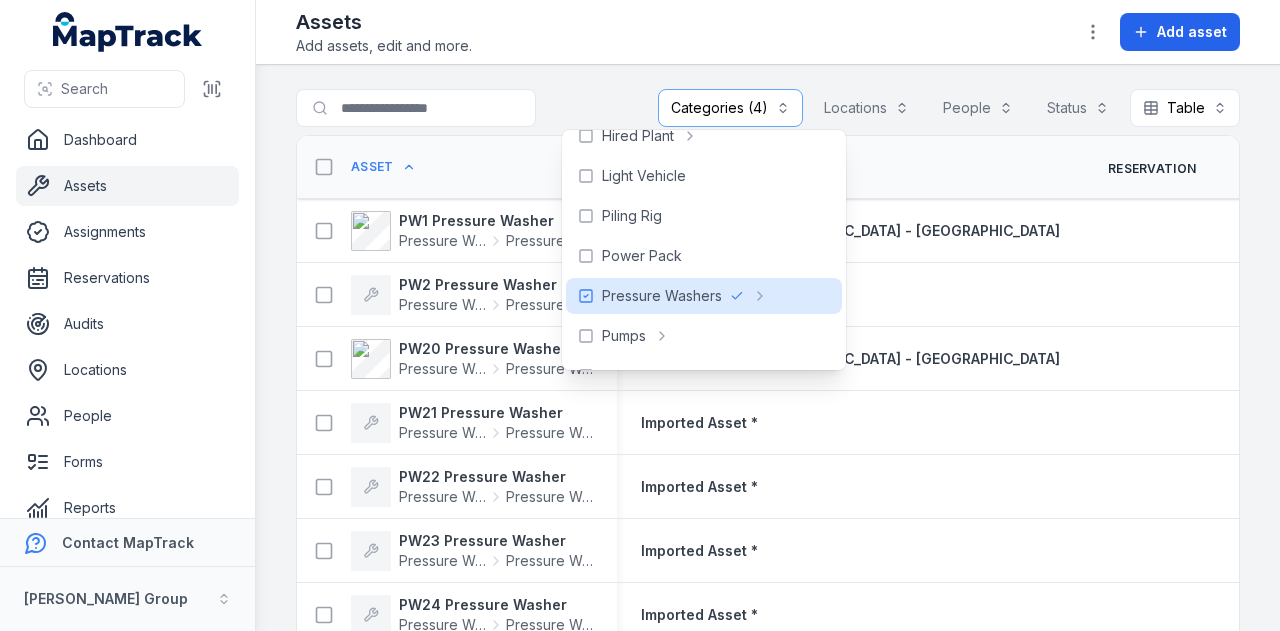 scroll, scrollTop: 800, scrollLeft: 0, axis: vertical 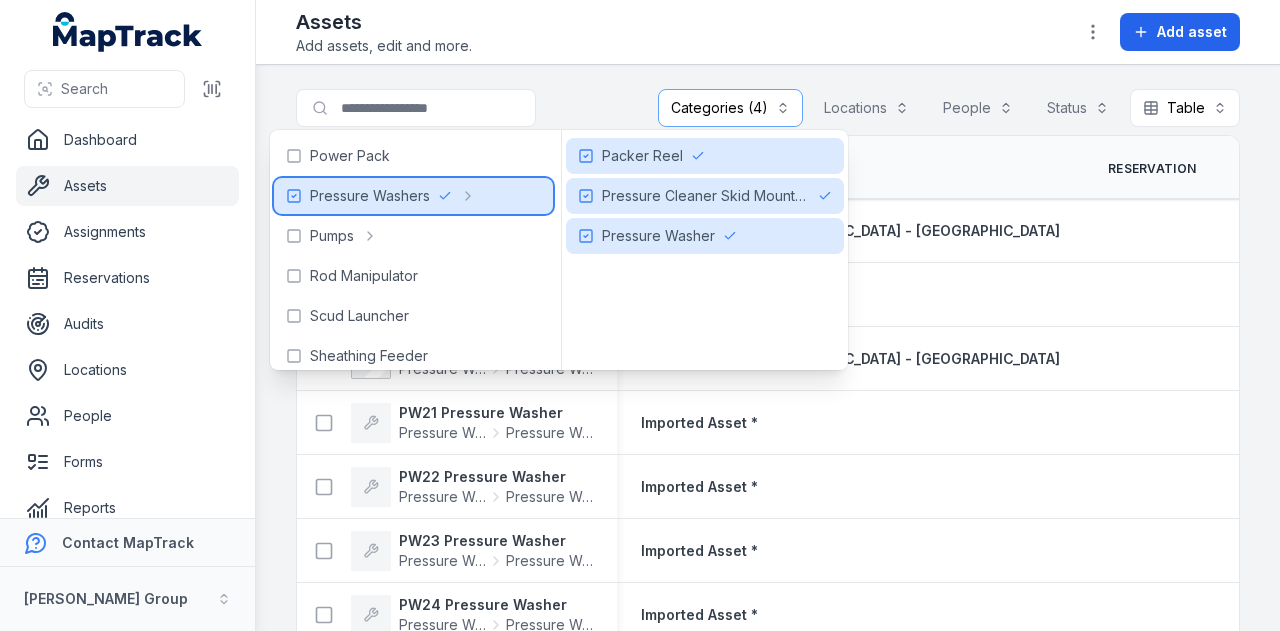 click on "Pressure Washers" at bounding box center (370, 196) 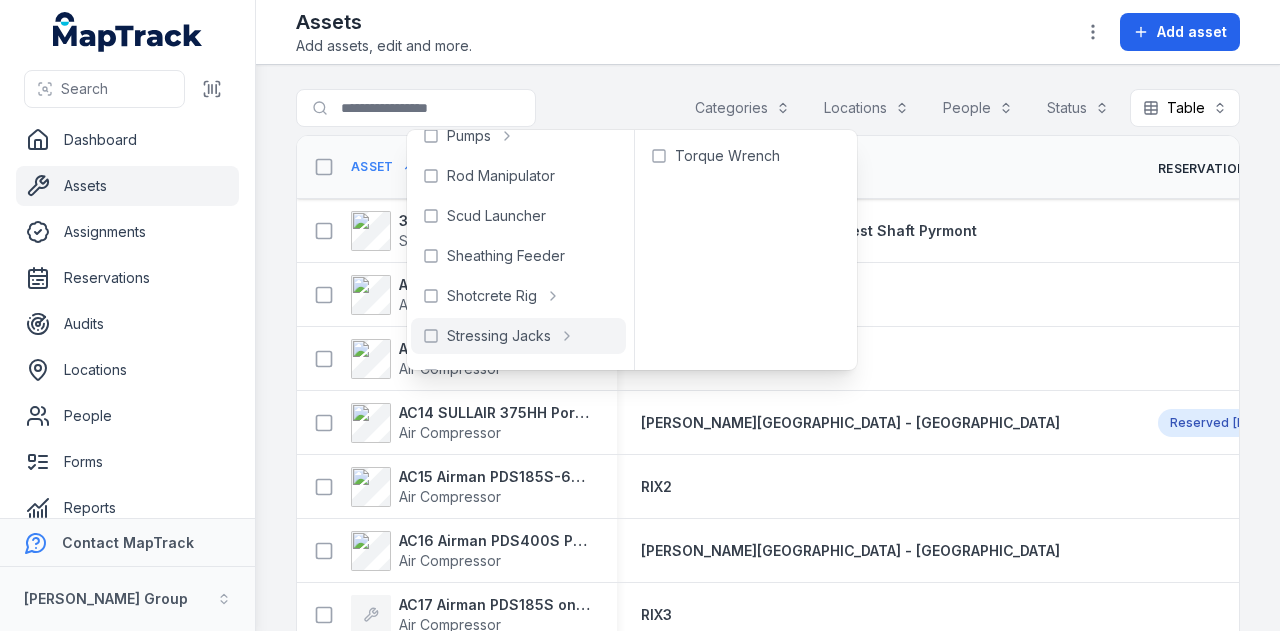 scroll, scrollTop: 1000, scrollLeft: 0, axis: vertical 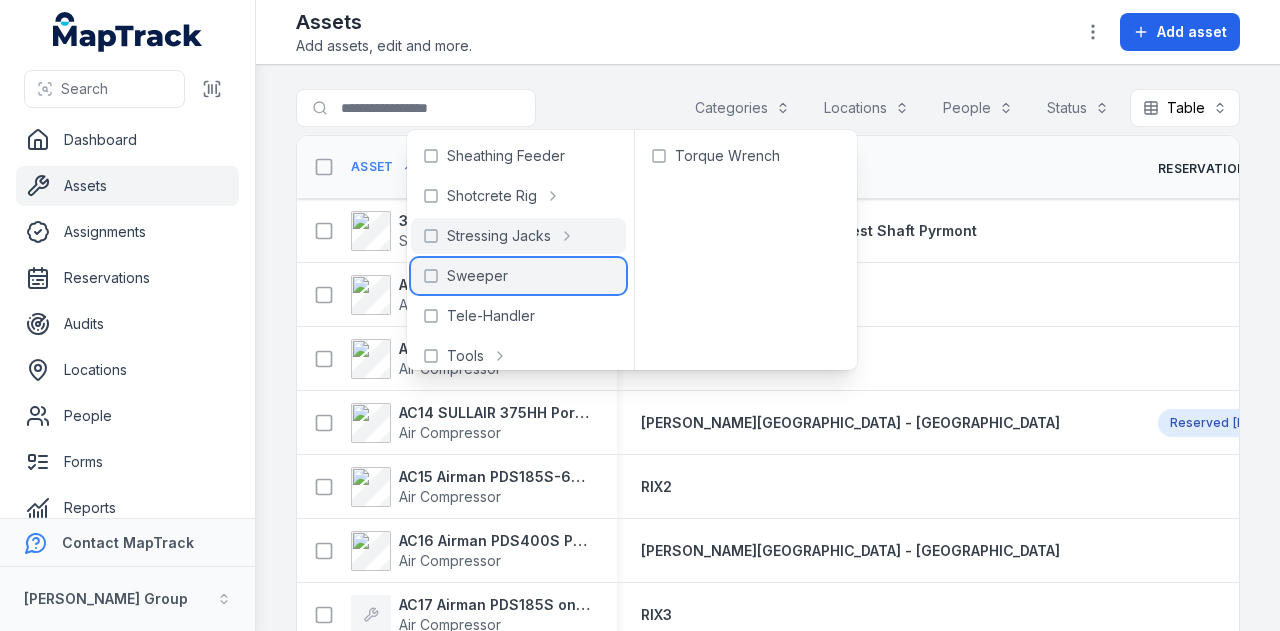 click on "Sweeper" at bounding box center [477, 276] 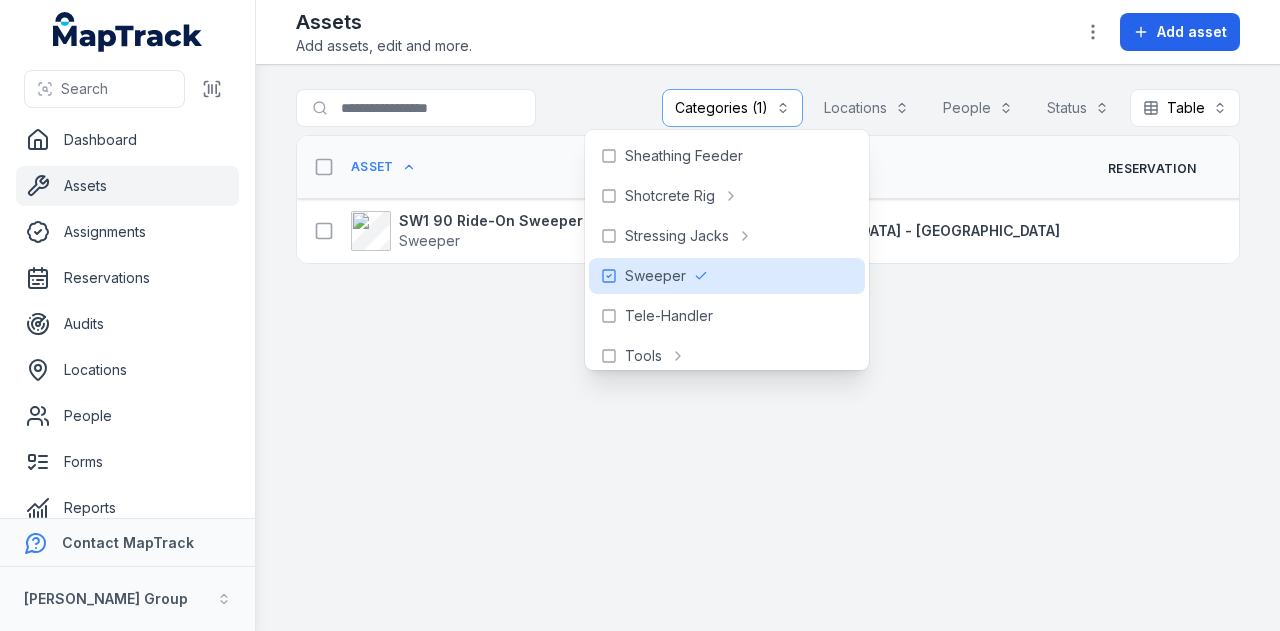 click on "**********" at bounding box center [768, 348] 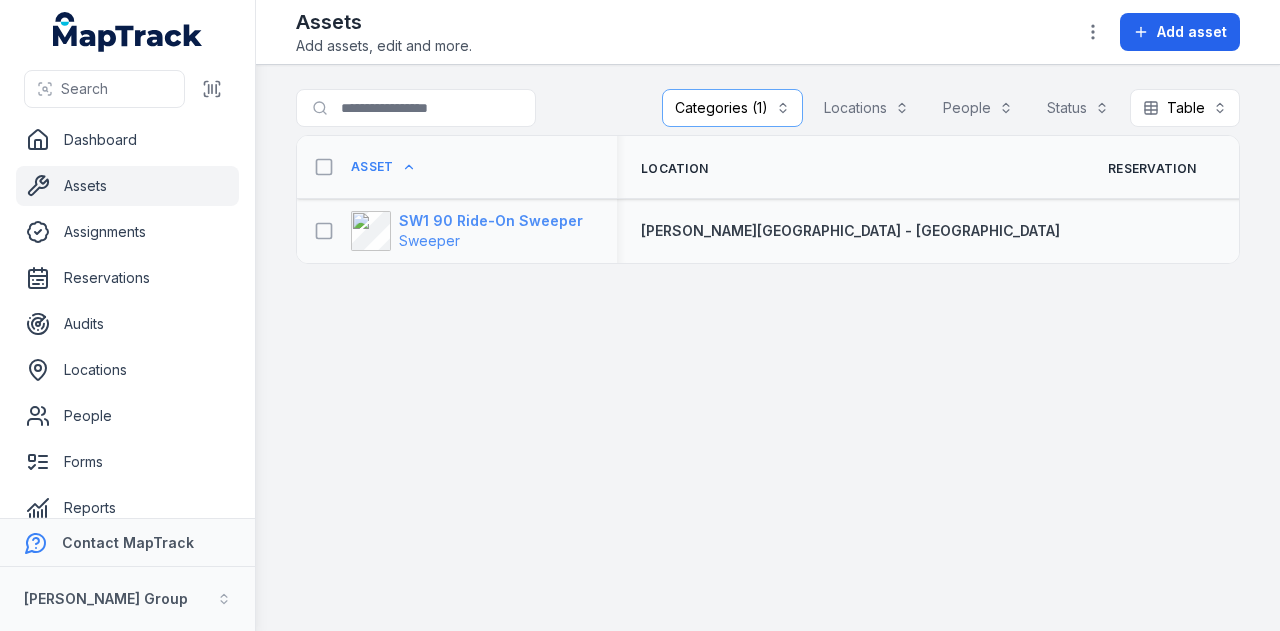 click on "SW1 90 Ride-On Sweeper" at bounding box center (491, 221) 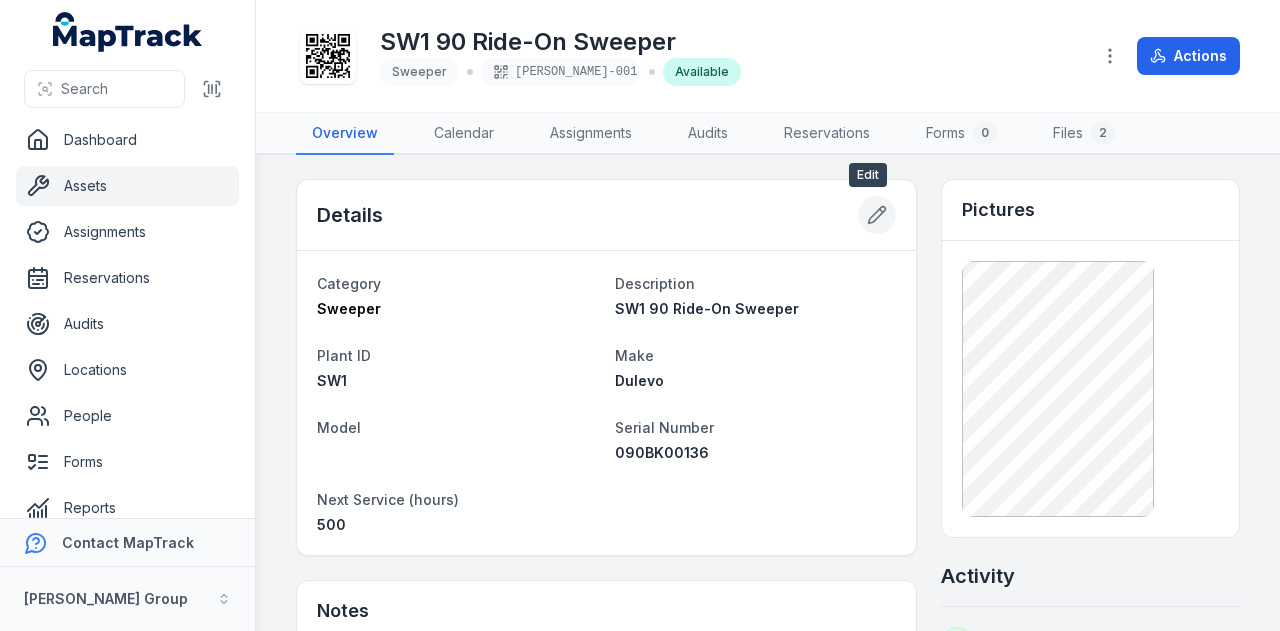 click at bounding box center (877, 215) 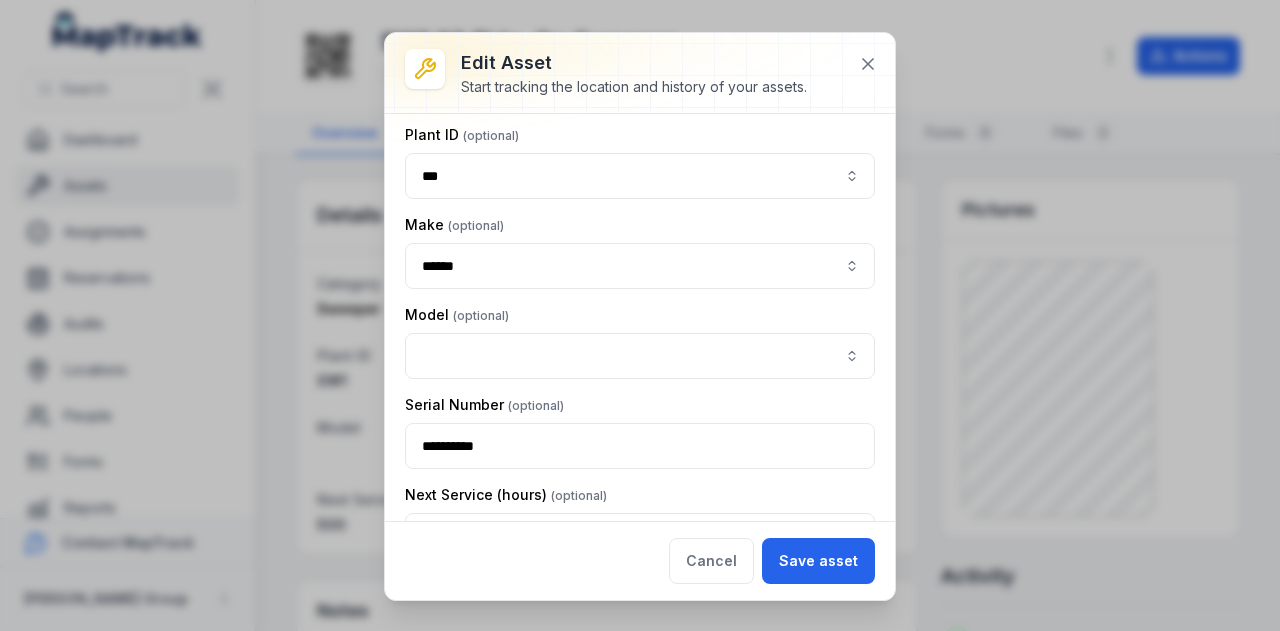 scroll, scrollTop: 270, scrollLeft: 0, axis: vertical 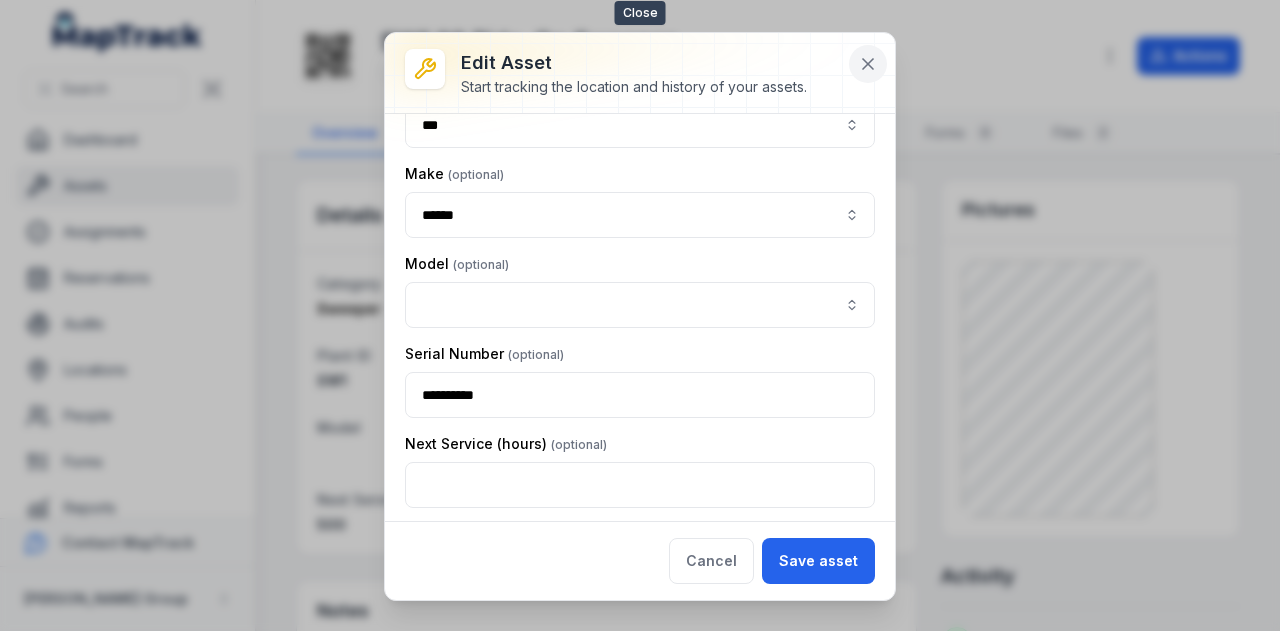 click 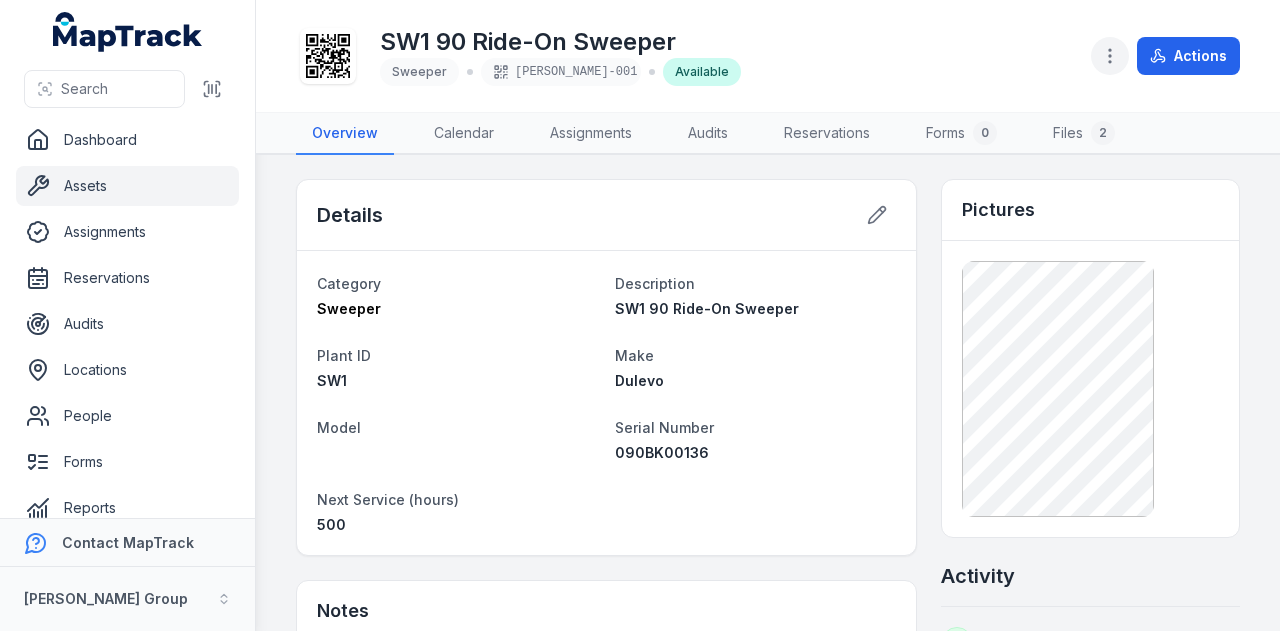 click 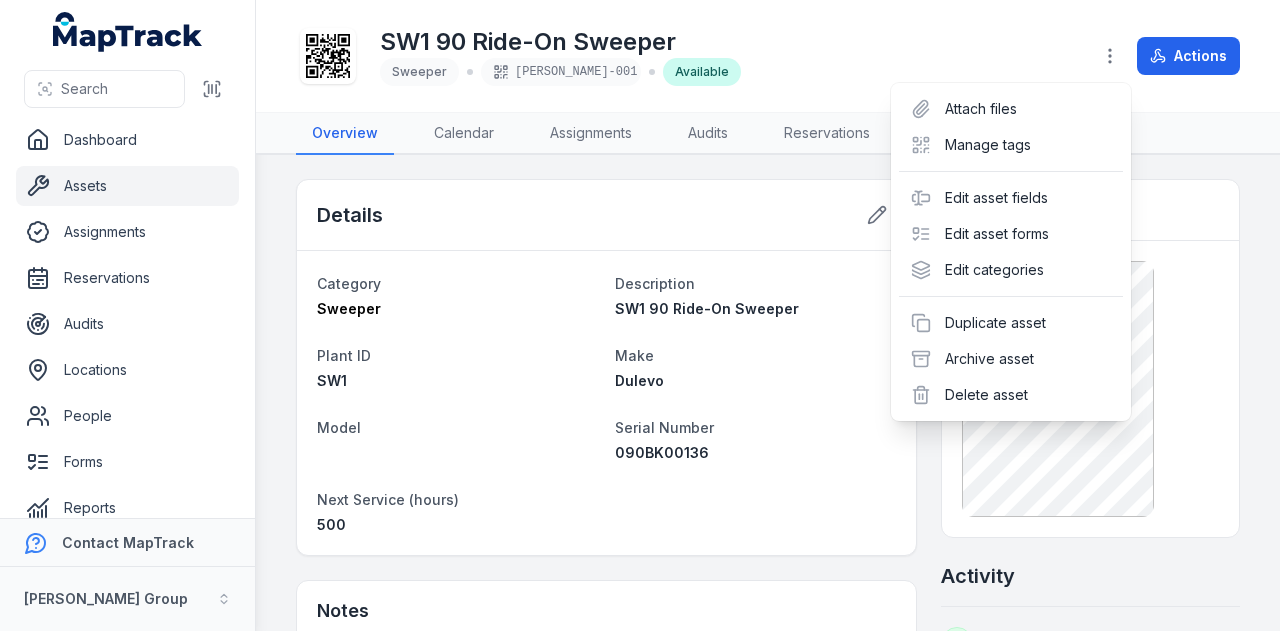 click on "SW1 90 Ride-On Sweeper Sweeper [PERSON_NAME]-001 Available Actions" at bounding box center [768, 56] 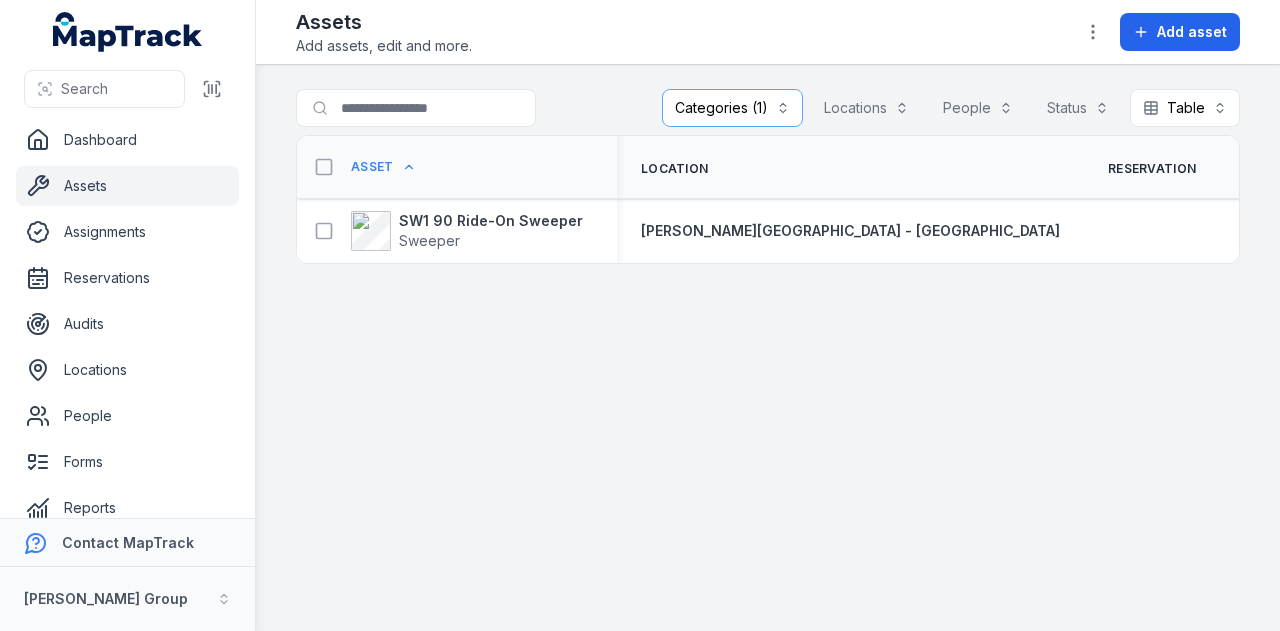 click on "Categories   (1)" at bounding box center (732, 108) 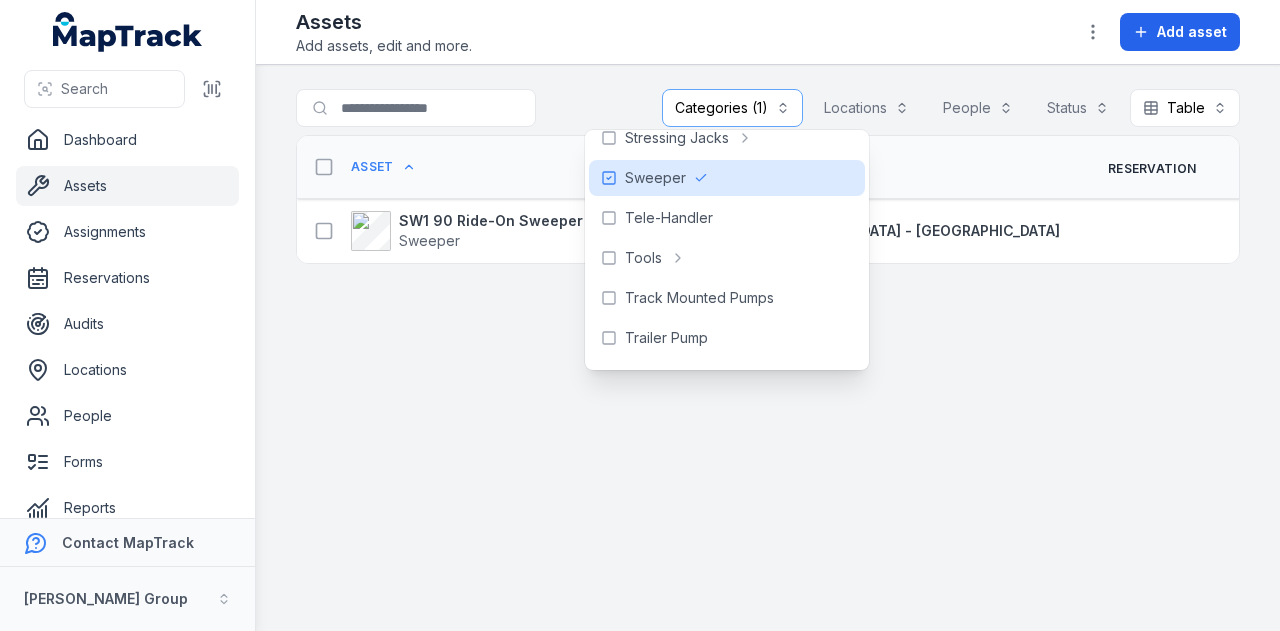scroll, scrollTop: 1067, scrollLeft: 0, axis: vertical 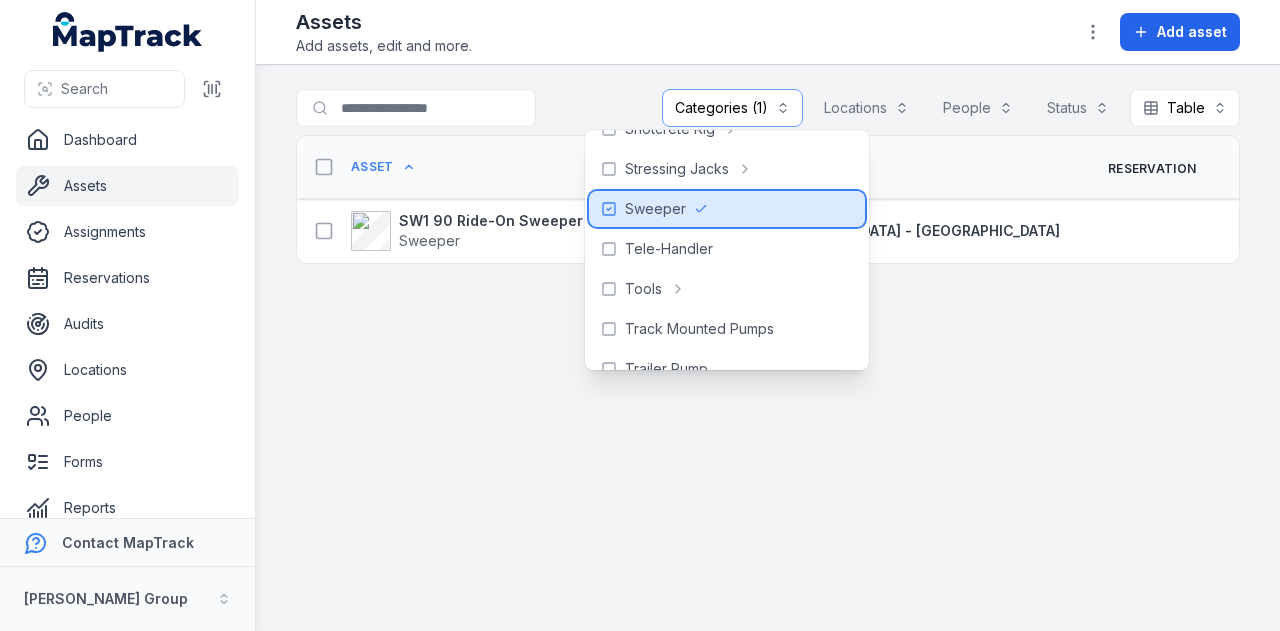 click on "Sweeper" at bounding box center [727, 209] 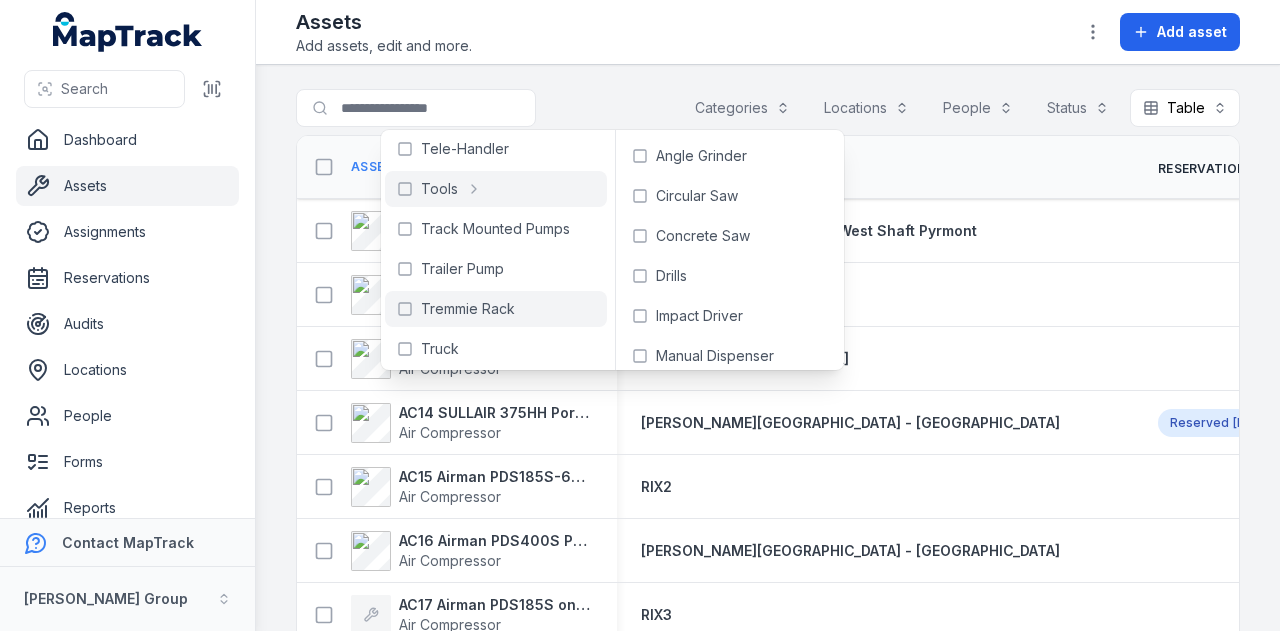 scroll, scrollTop: 1267, scrollLeft: 0, axis: vertical 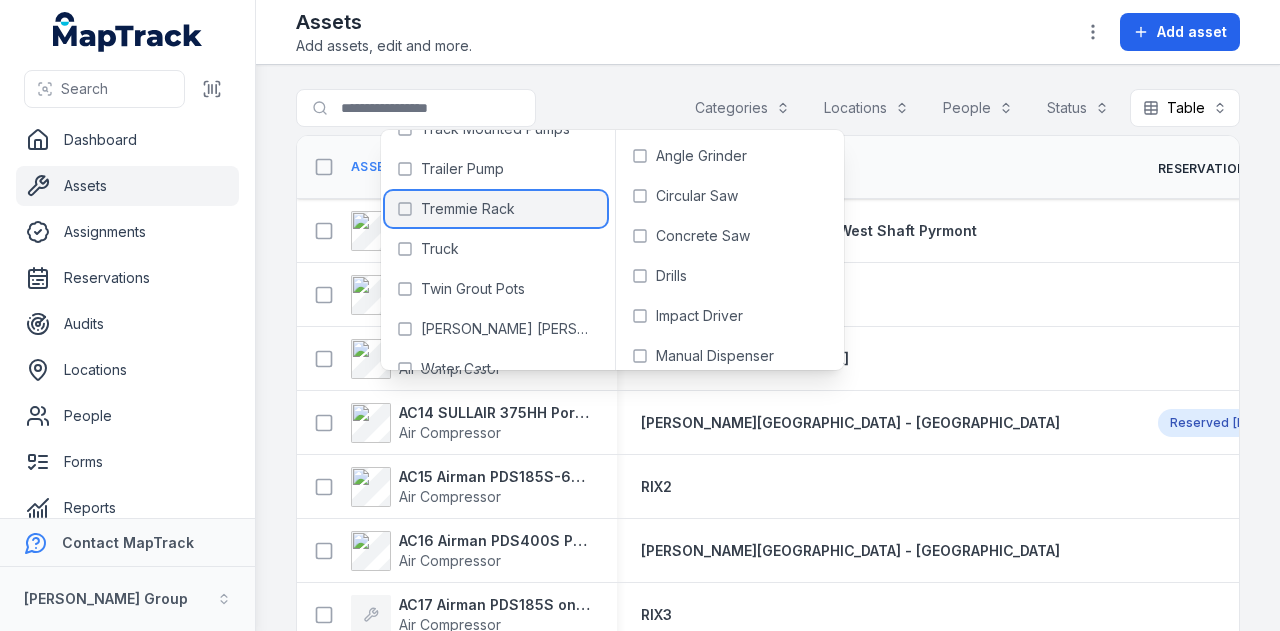 click on "Tremmie Rack" at bounding box center (495, 209) 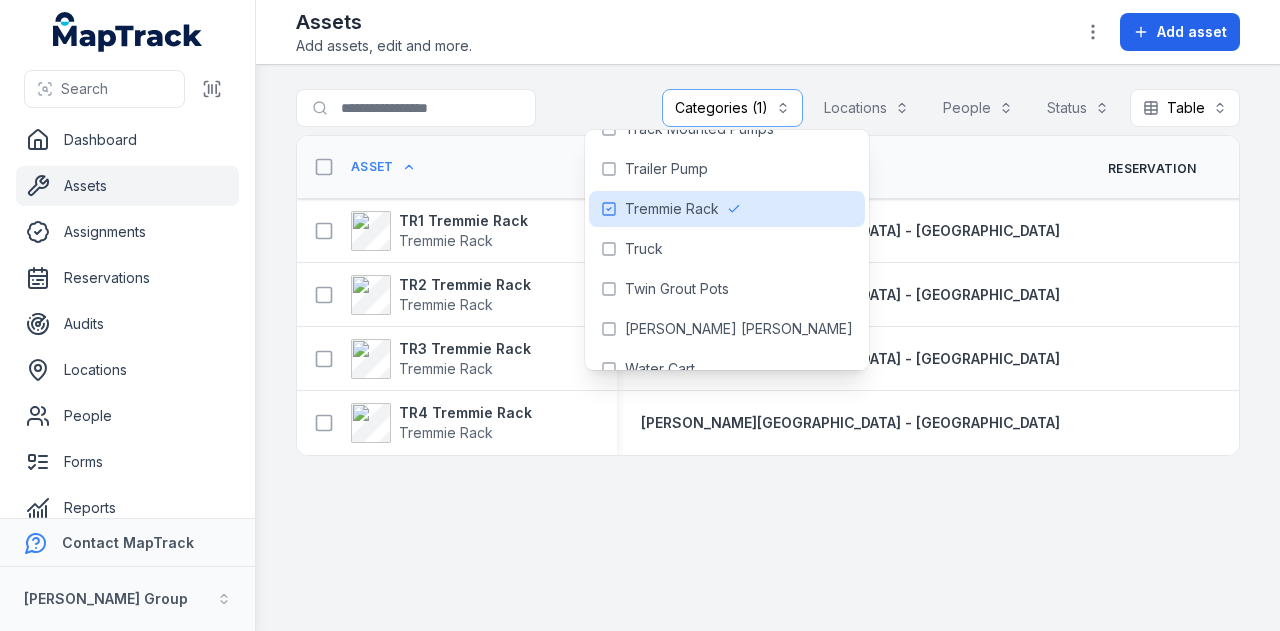 click at bounding box center (456, 108) 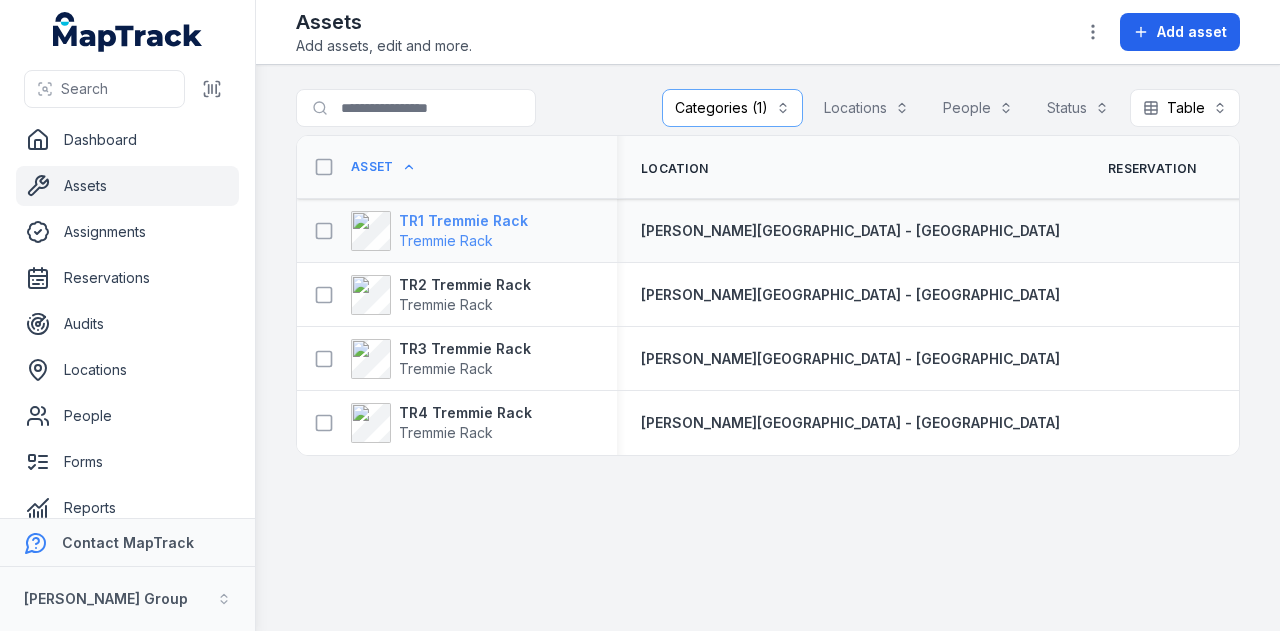 click on "TR1 Tremmie Rack" at bounding box center (463, 221) 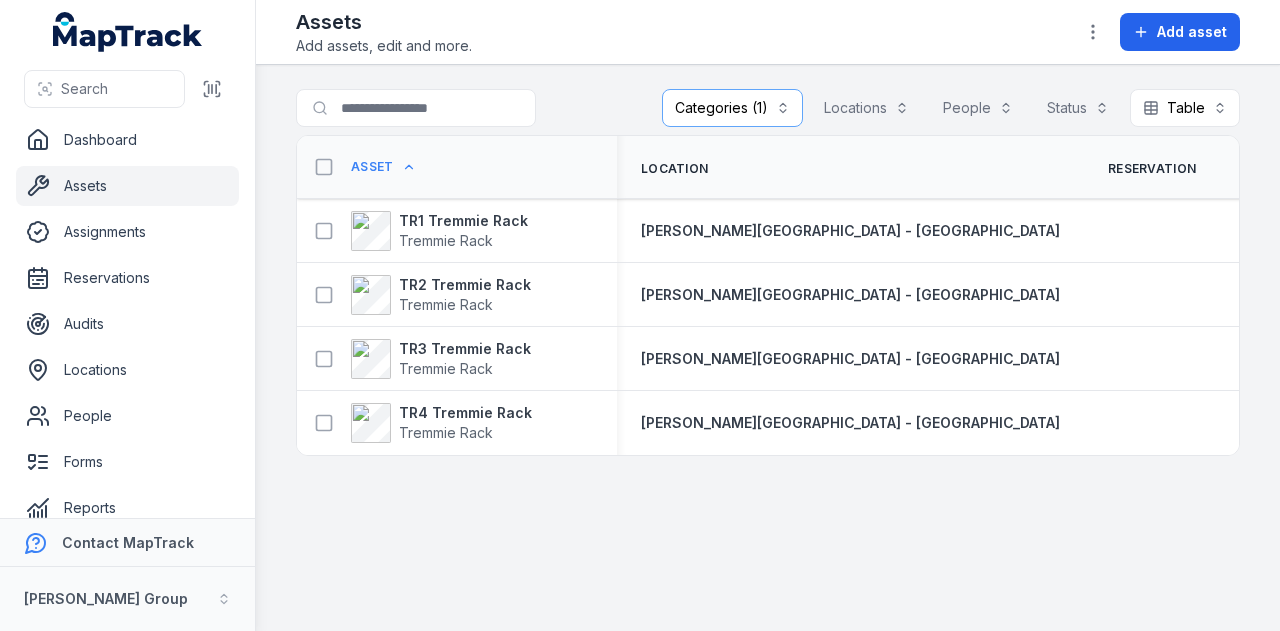 click on "Categories   (1)" at bounding box center [732, 108] 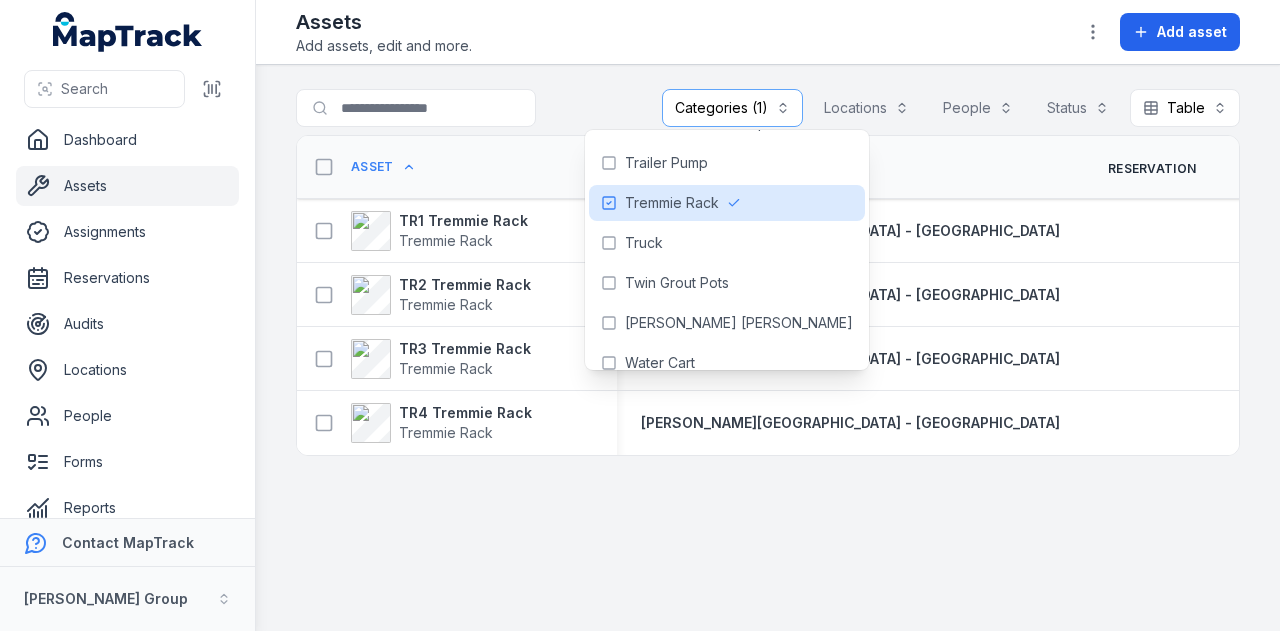 scroll, scrollTop: 1296, scrollLeft: 0, axis: vertical 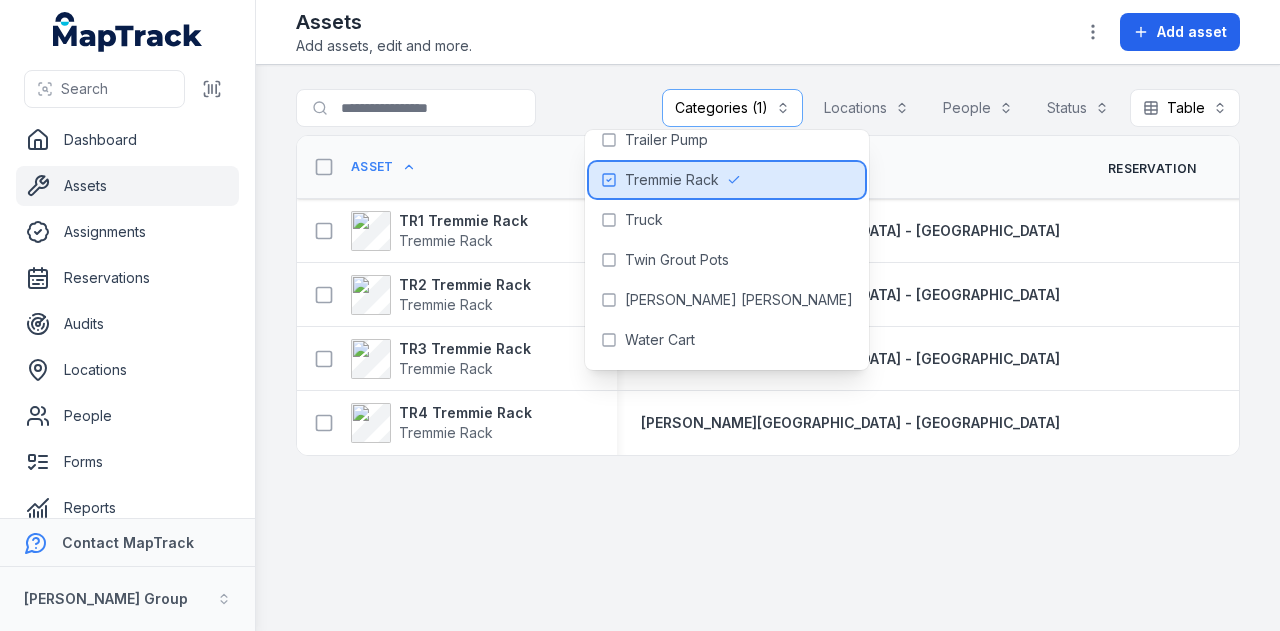 click on "Tremmie Rack" at bounding box center [727, 180] 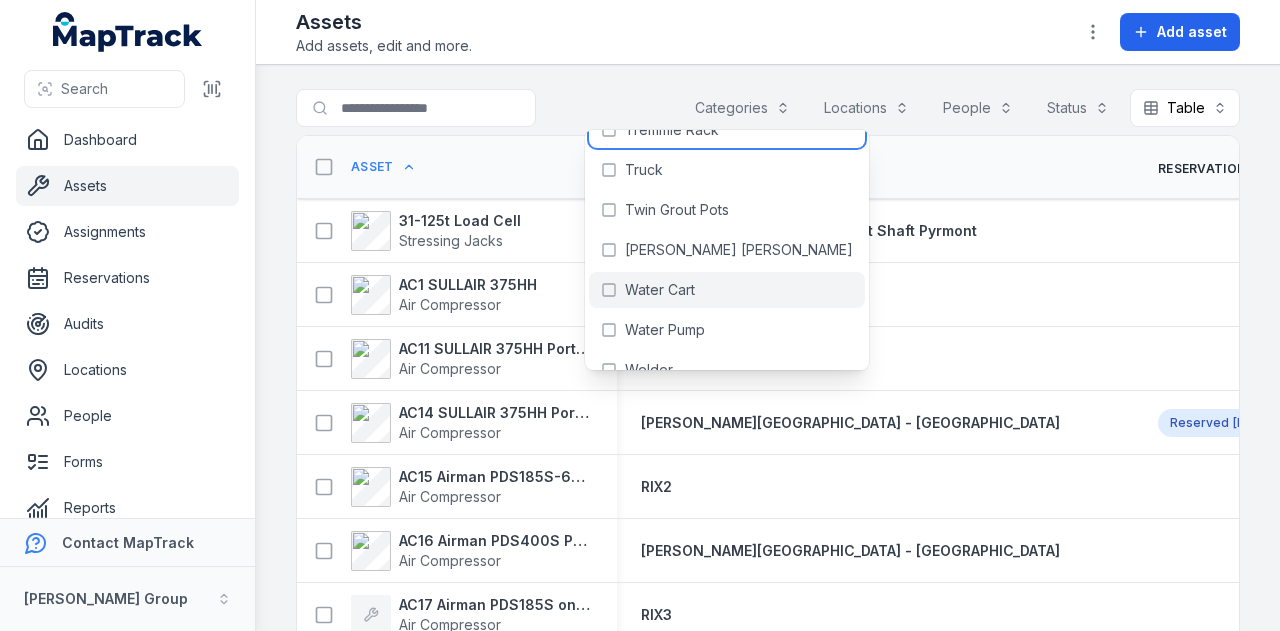 scroll, scrollTop: 1372, scrollLeft: 0, axis: vertical 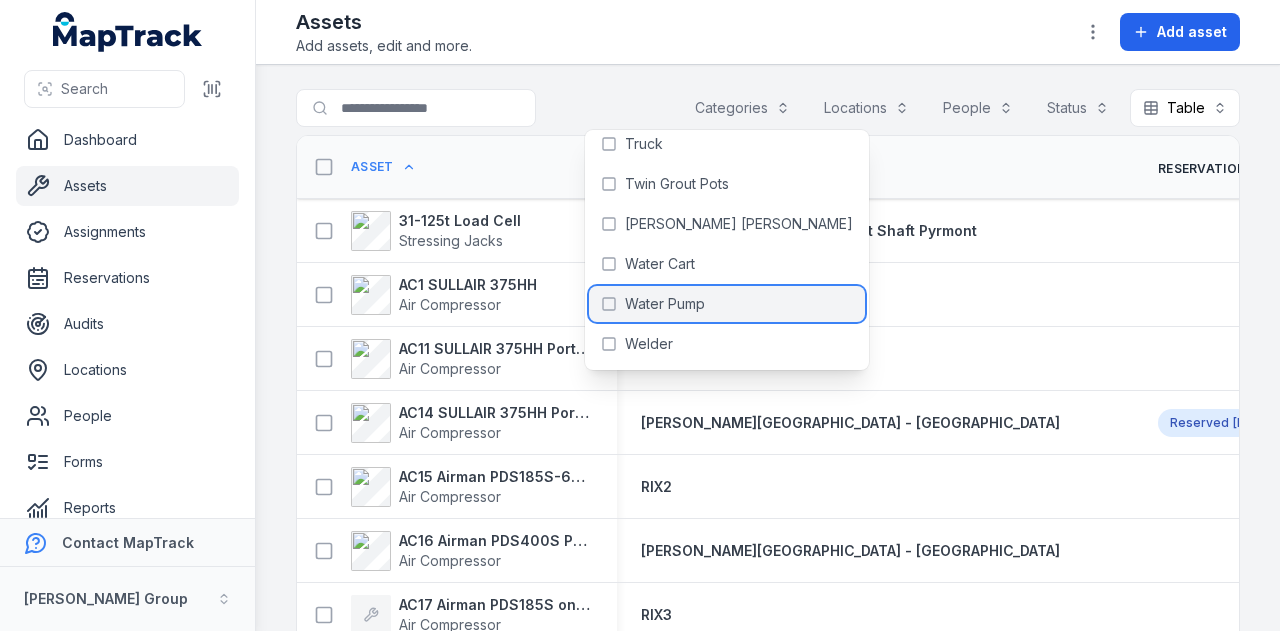 click on "Water Pump" at bounding box center [727, 304] 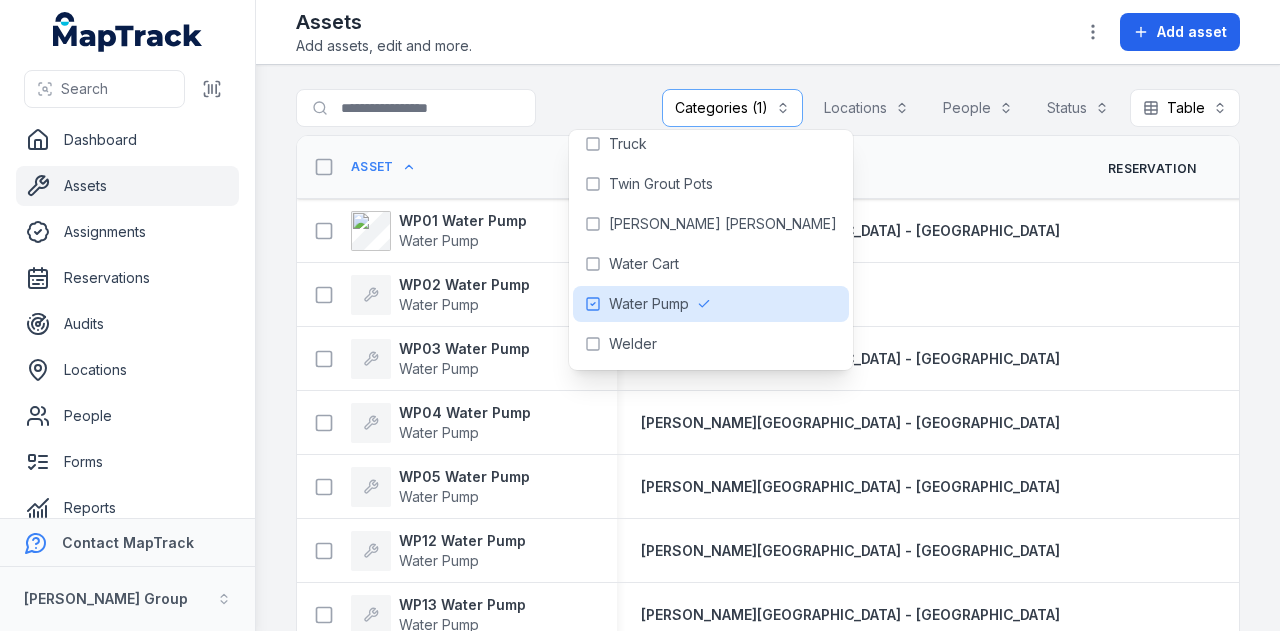 click on "**********" at bounding box center [768, 348] 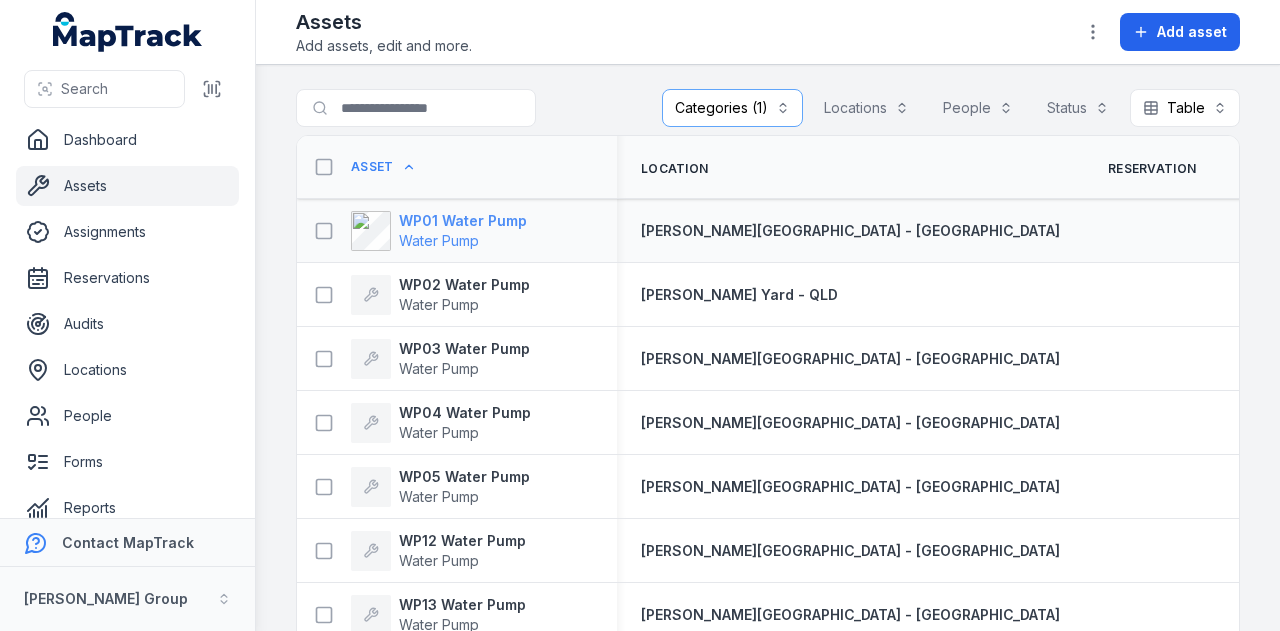 click on "WP01 Water Pump" at bounding box center (463, 221) 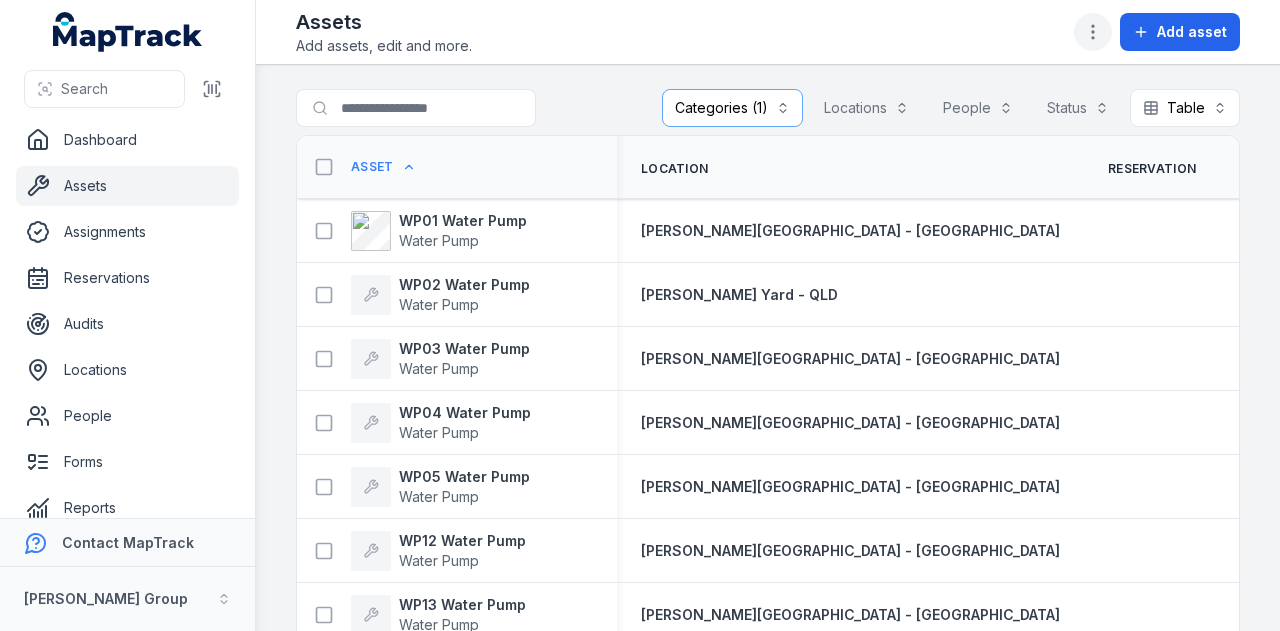 click 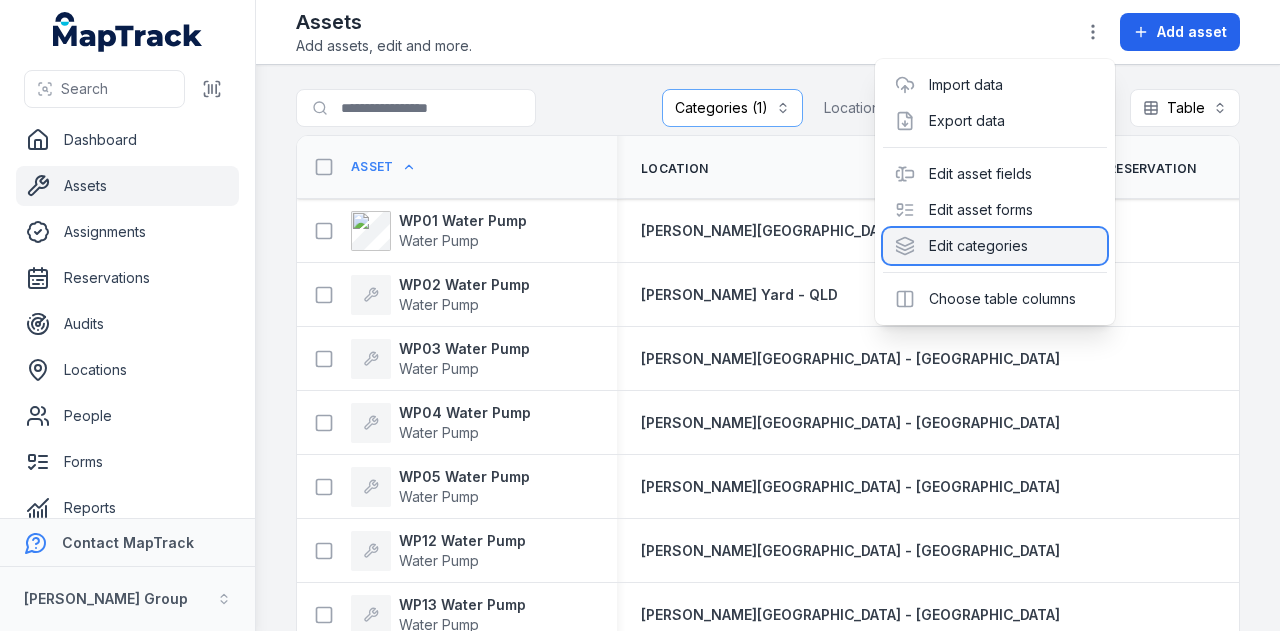 click on "Edit categories" at bounding box center (995, 246) 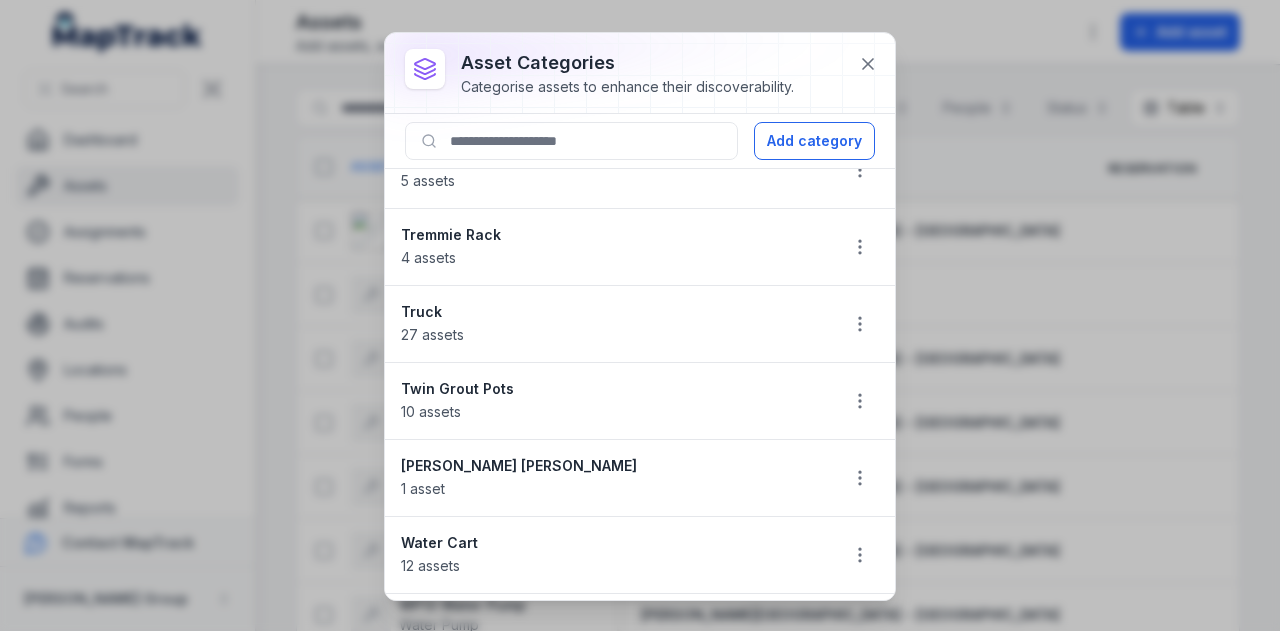 scroll, scrollTop: 2619, scrollLeft: 0, axis: vertical 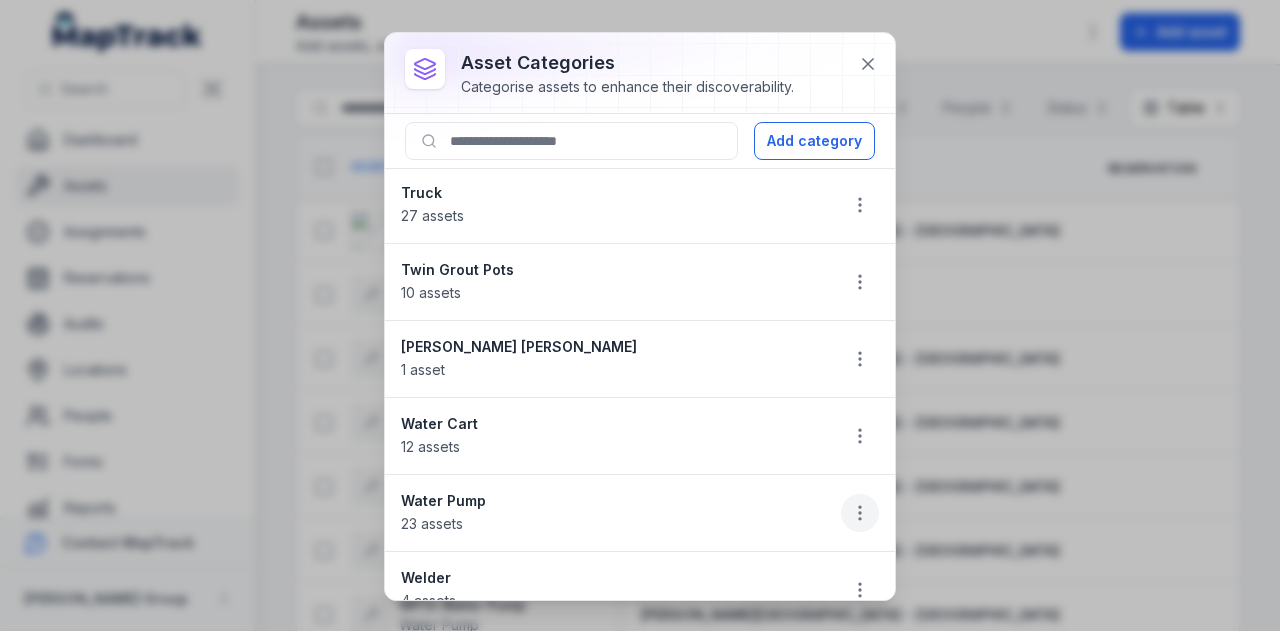 click 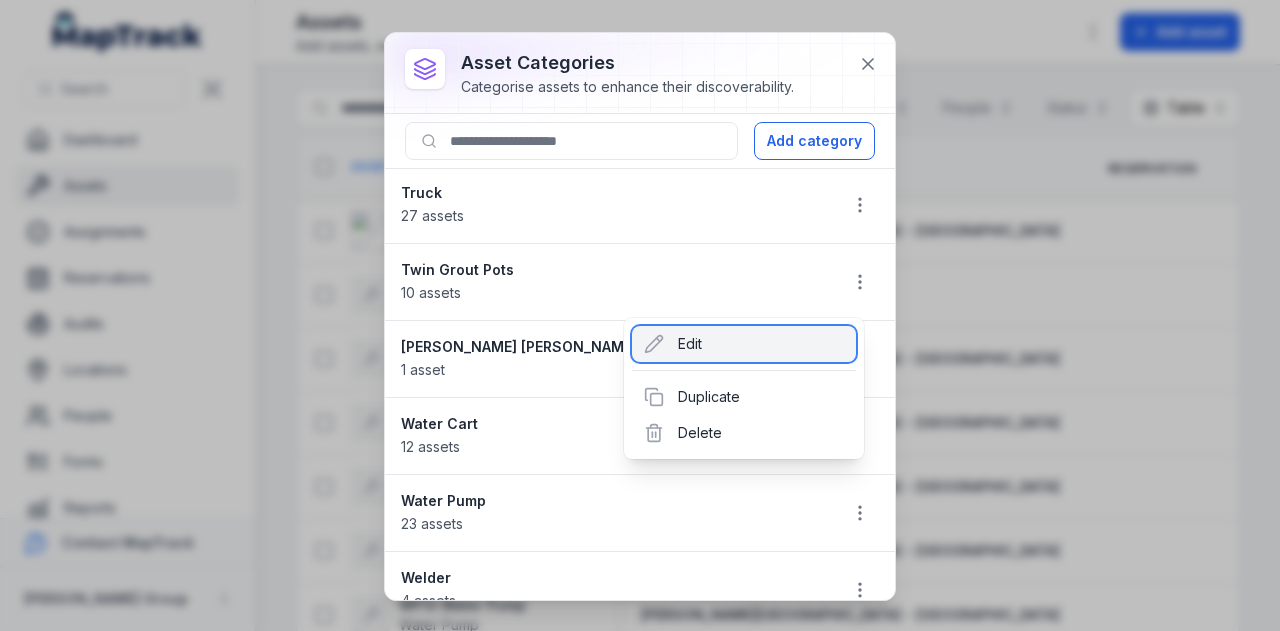 click on "Edit" at bounding box center [744, 344] 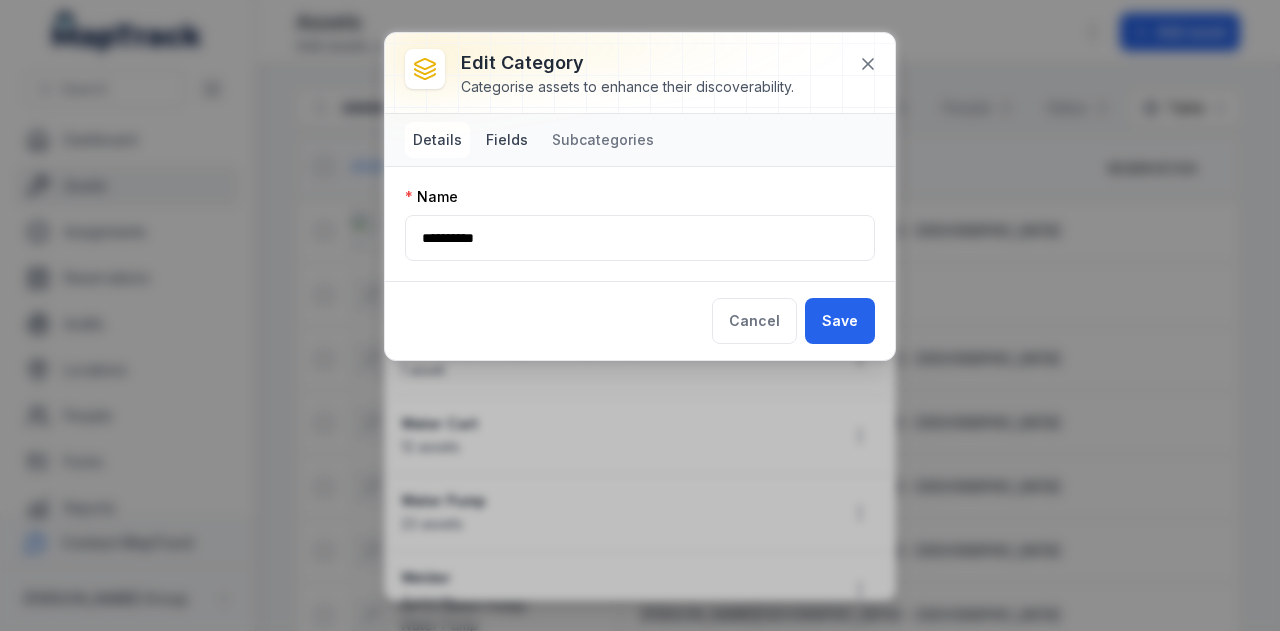 click on "Fields" at bounding box center [507, 140] 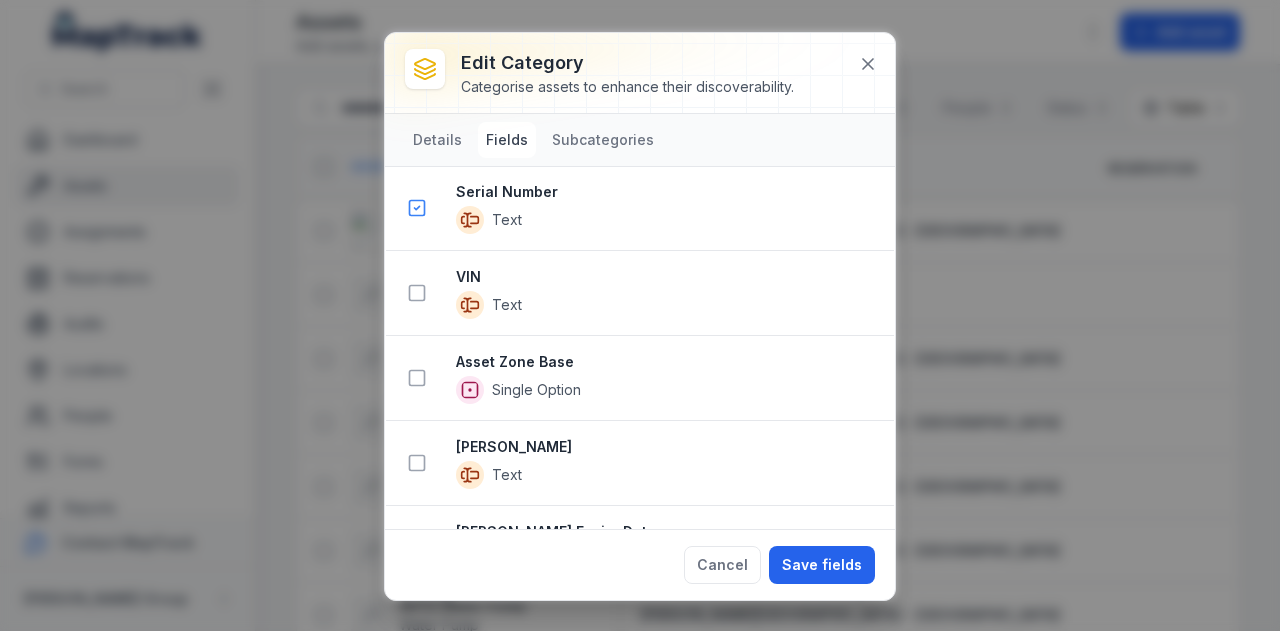 scroll, scrollTop: 900, scrollLeft: 0, axis: vertical 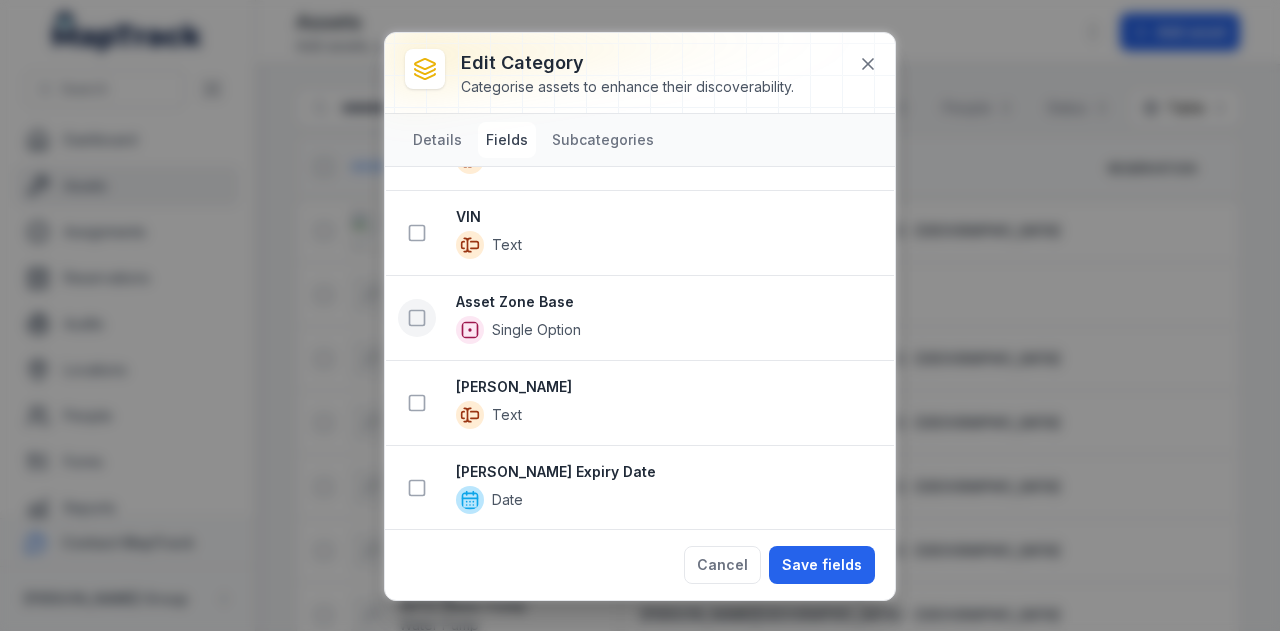 click 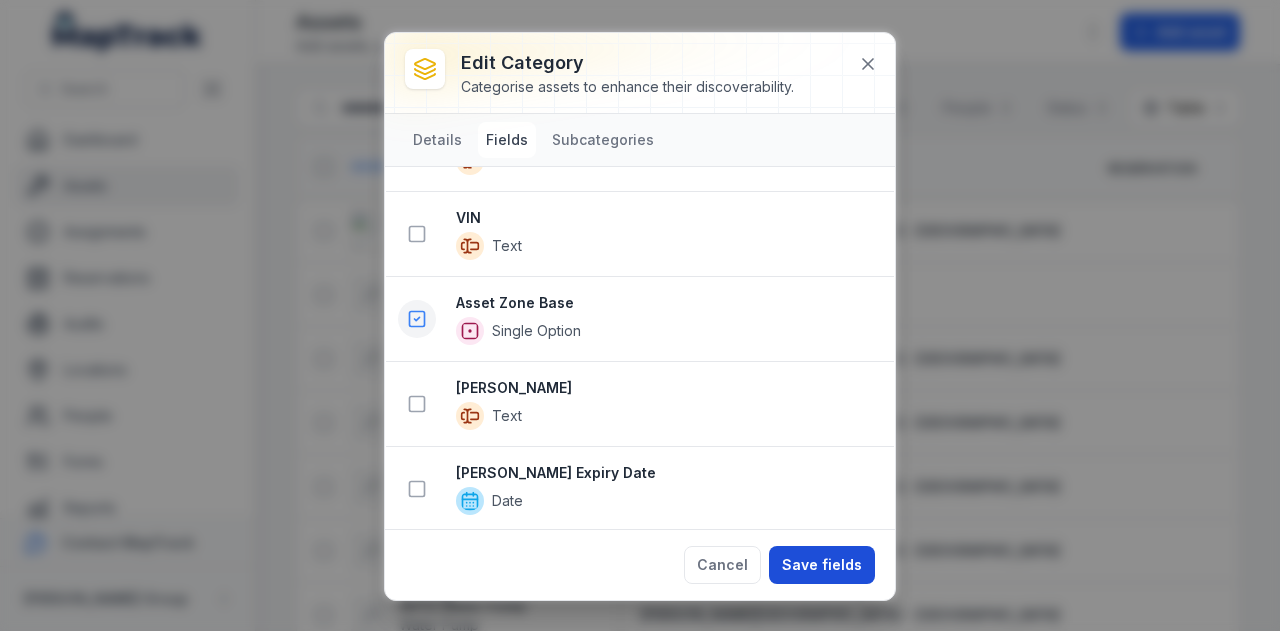 click on "Save fields" at bounding box center (822, 565) 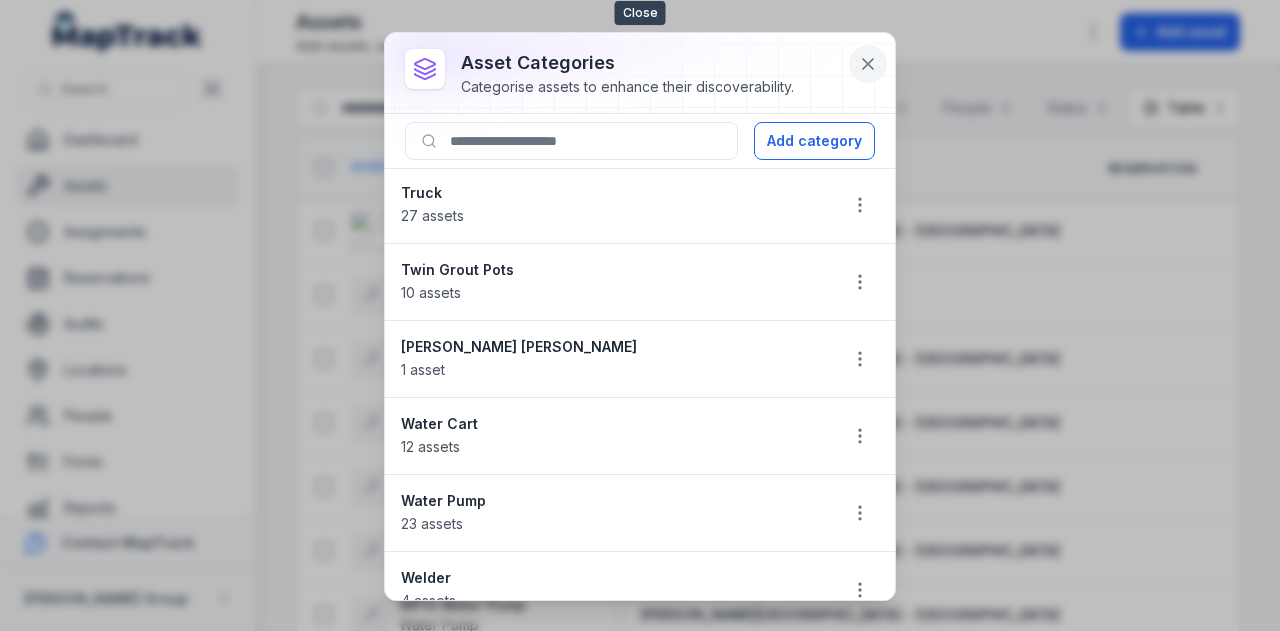 click 